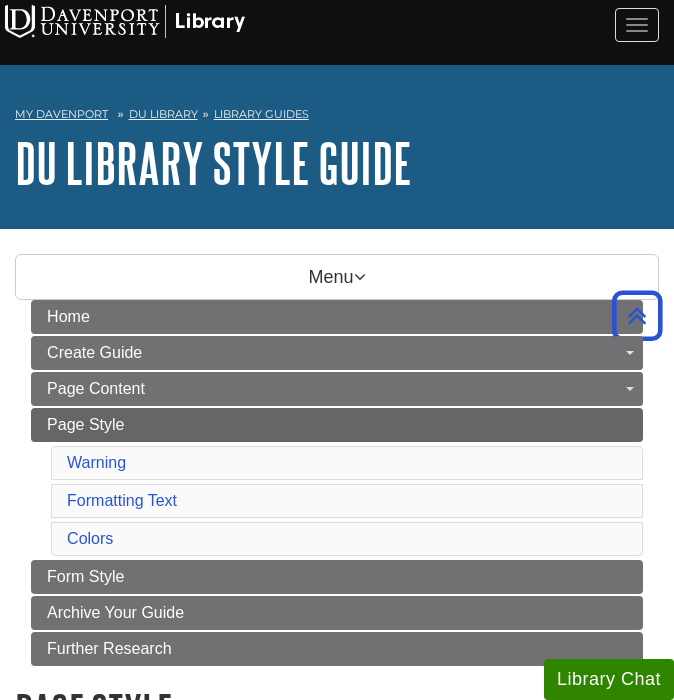 scroll, scrollTop: 2697, scrollLeft: 0, axis: vertical 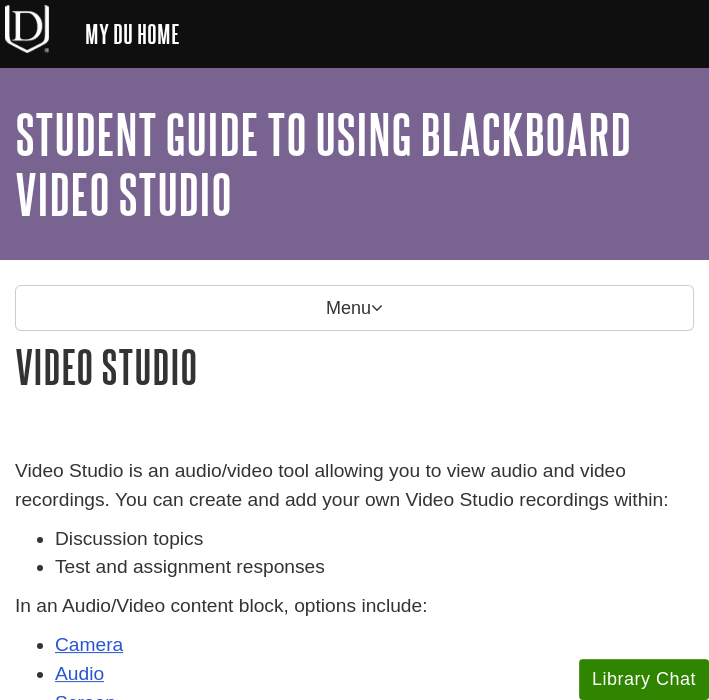 click on "Video Studio" at bounding box center (354, 366) 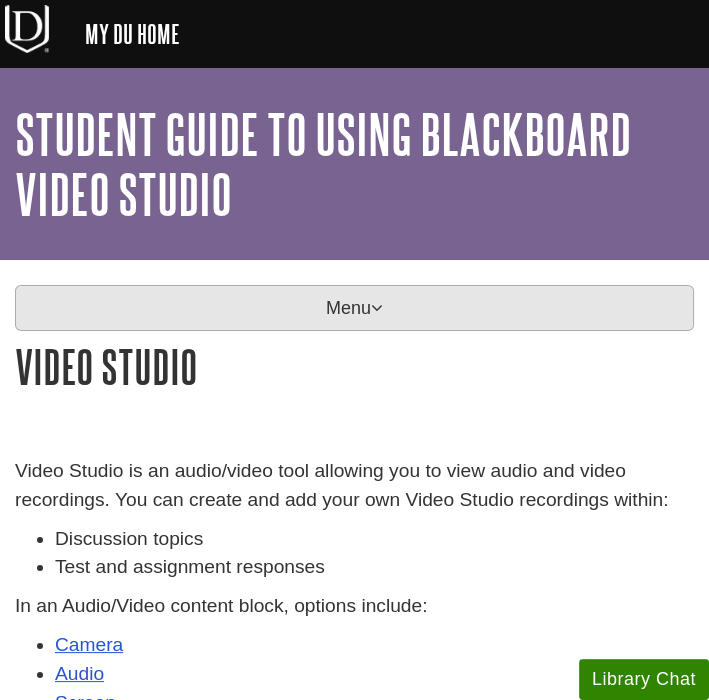 click on "Menu" at bounding box center [354, 308] 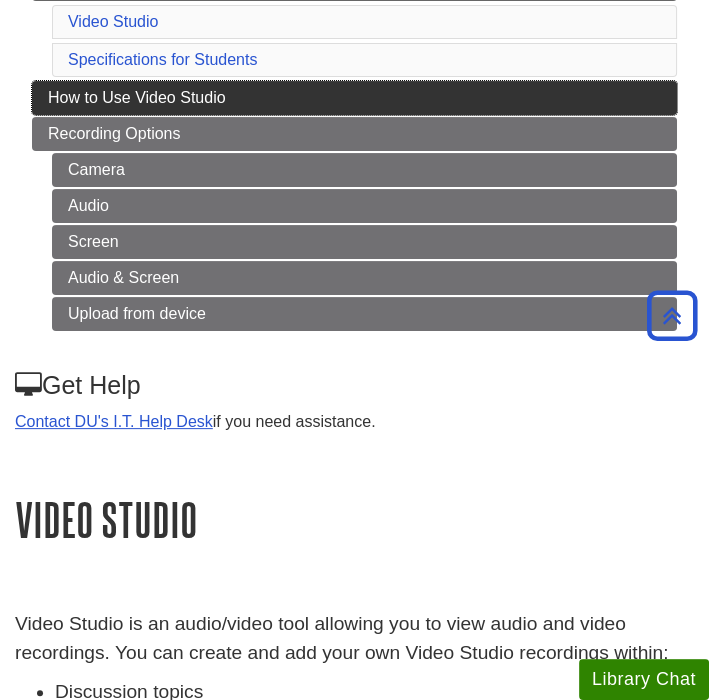 scroll, scrollTop: 362, scrollLeft: 0, axis: vertical 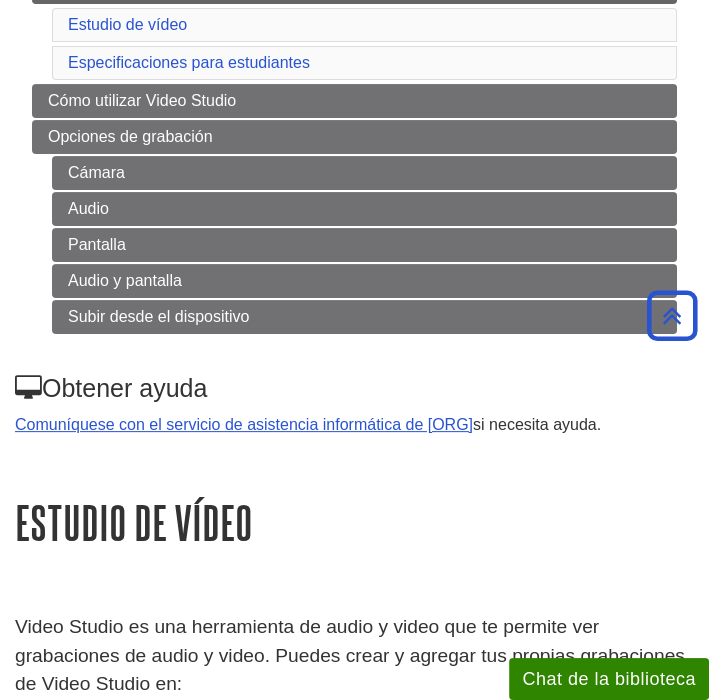 click on "Obtener ayuda" at bounding box center [124, 388] 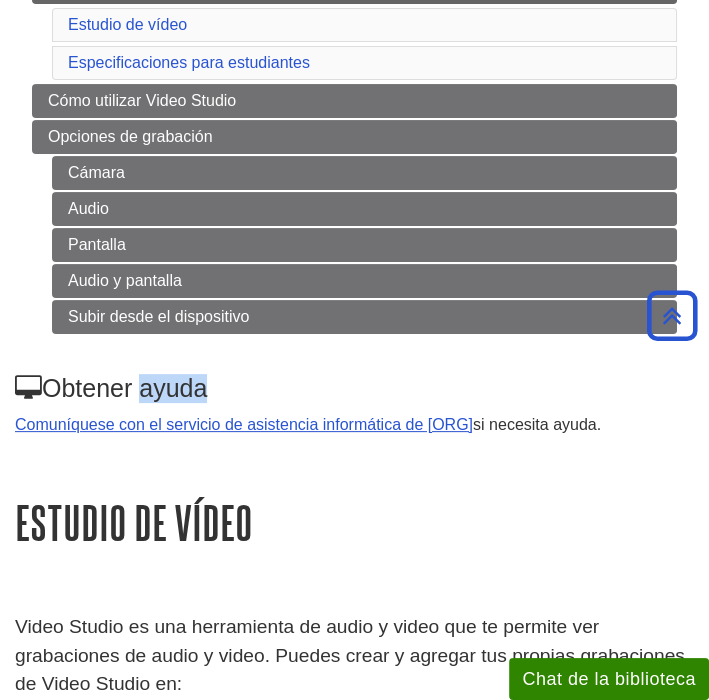 click on "Obtener ayuda" at bounding box center [124, 388] 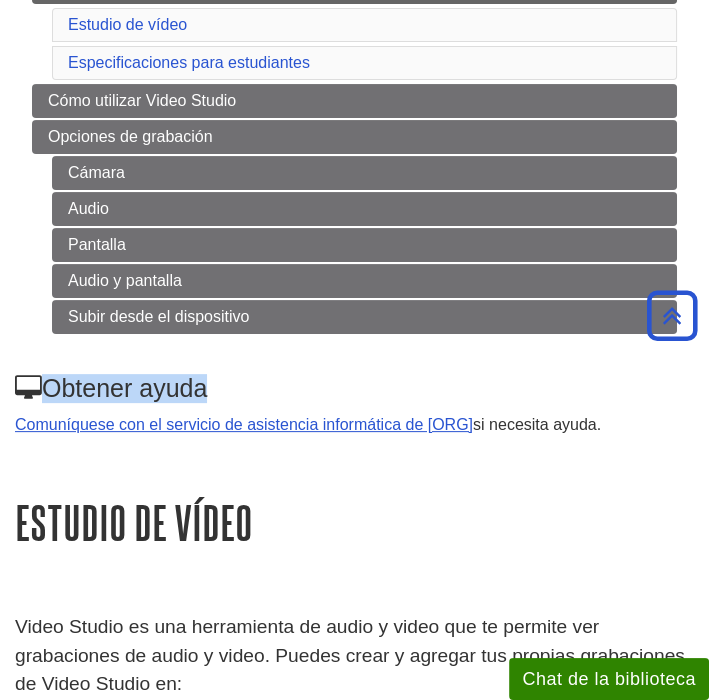 click on "Obtener ayuda" at bounding box center [124, 388] 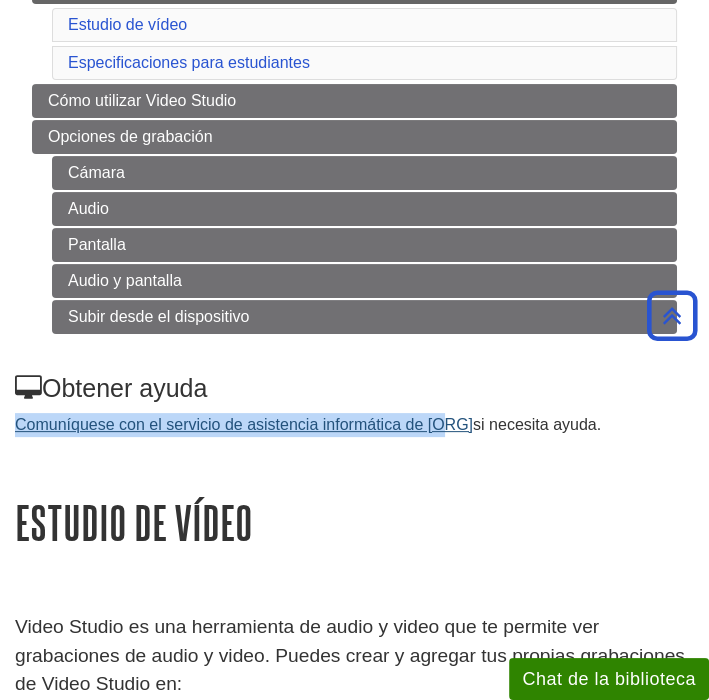 drag, startPoint x: 451, startPoint y: 416, endPoint x: 18, endPoint y: 415, distance: 433.00116 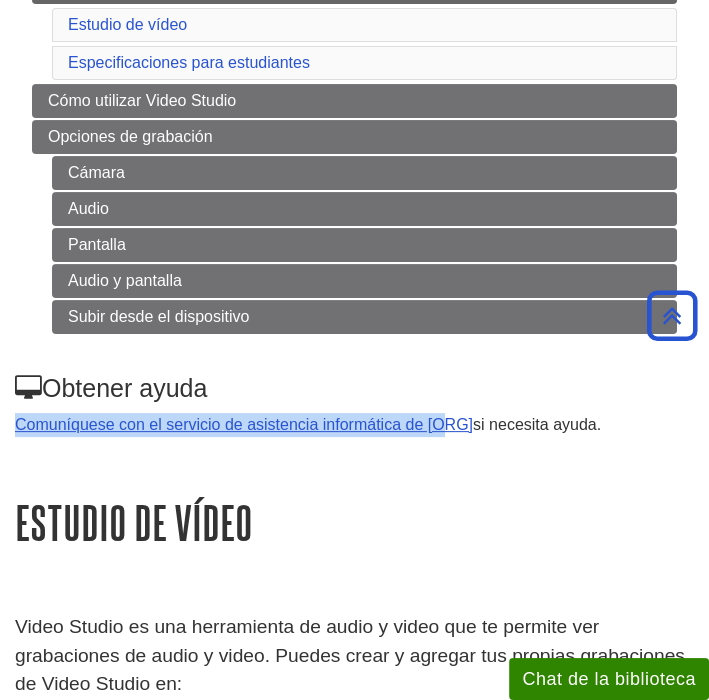 drag, startPoint x: 599, startPoint y: 419, endPoint x: 457, endPoint y: 425, distance: 142.12671 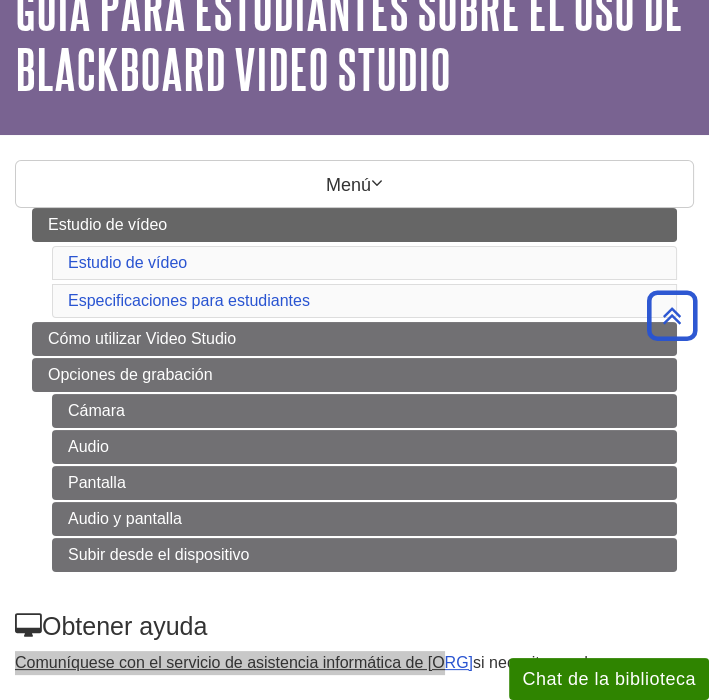 scroll, scrollTop: 120, scrollLeft: 0, axis: vertical 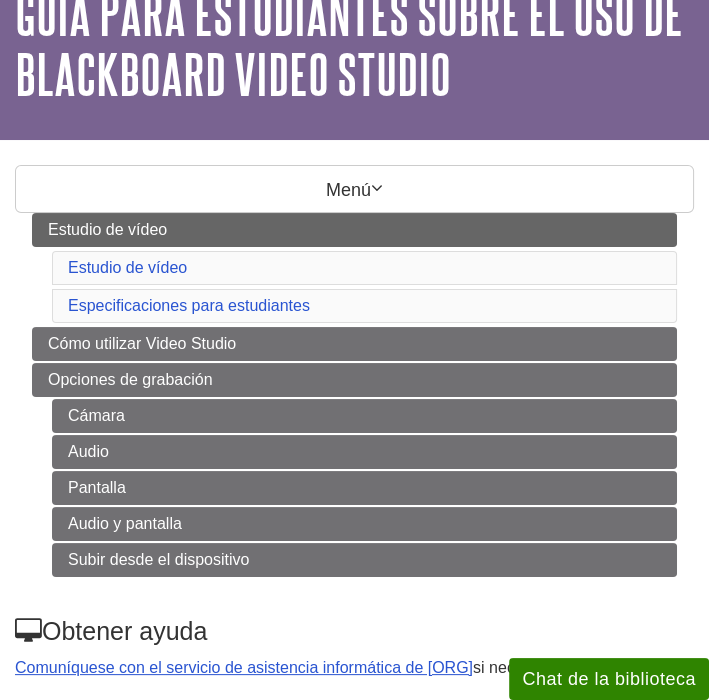 click on "Estudio de vídeo
Estudio de vídeo Especificaciones para estudiantes" at bounding box center (354, 268) 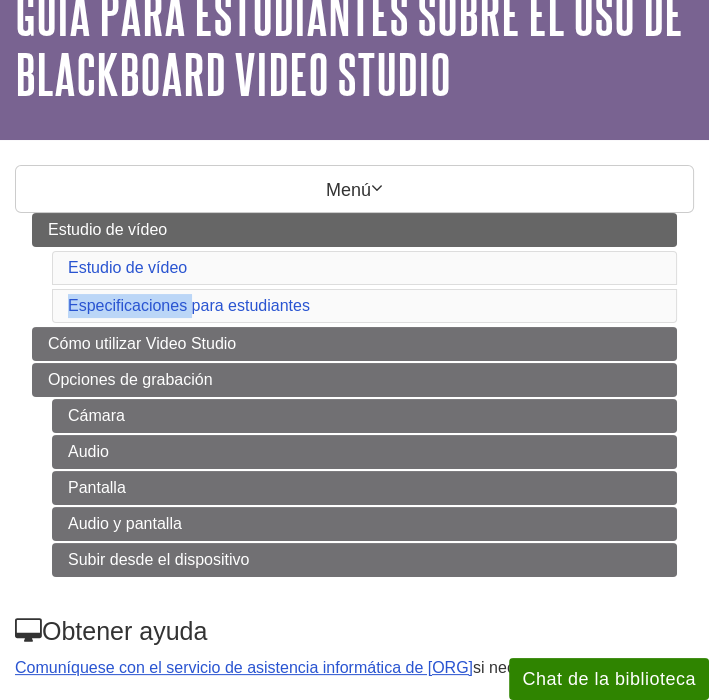 click on "Estudio de vídeo
Estudio de vídeo Especificaciones para estudiantes" at bounding box center [354, 268] 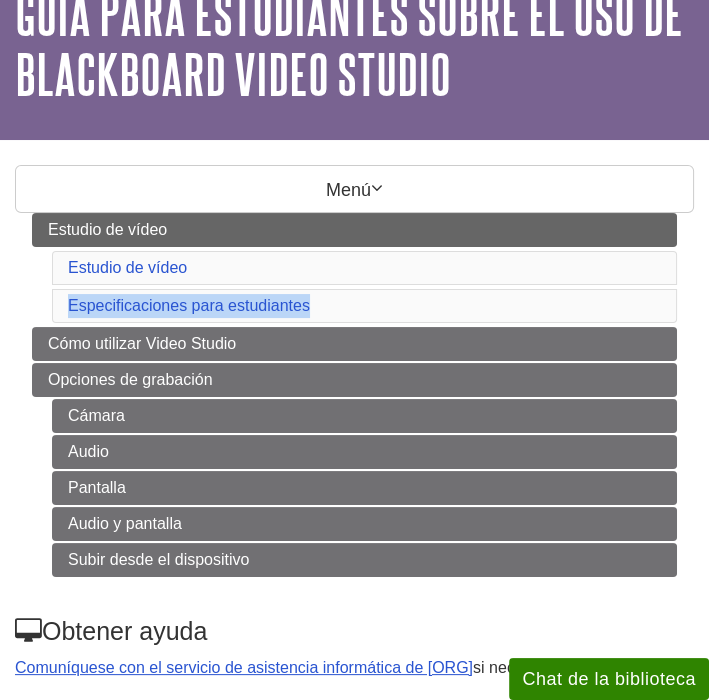 click on "Estudio de vídeo
Estudio de vídeo Especificaciones para estudiantes" at bounding box center (354, 268) 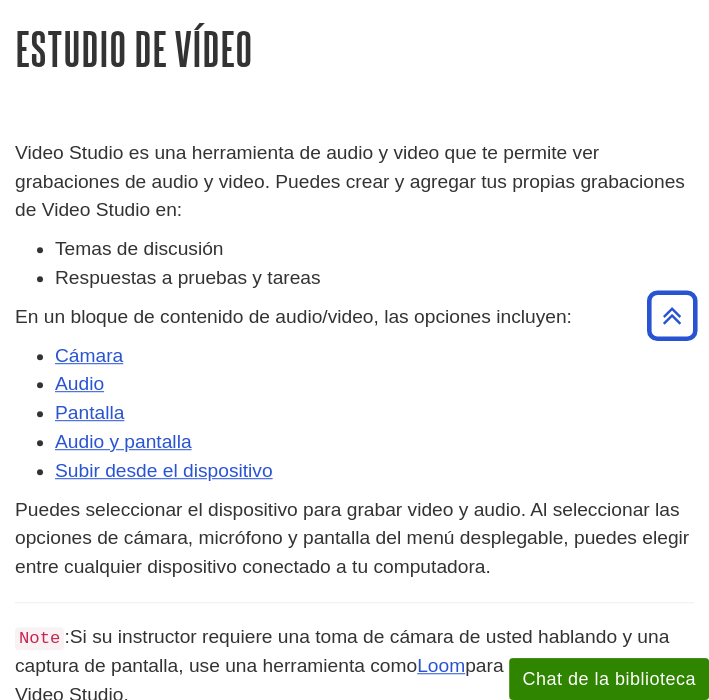 scroll, scrollTop: 821, scrollLeft: 0, axis: vertical 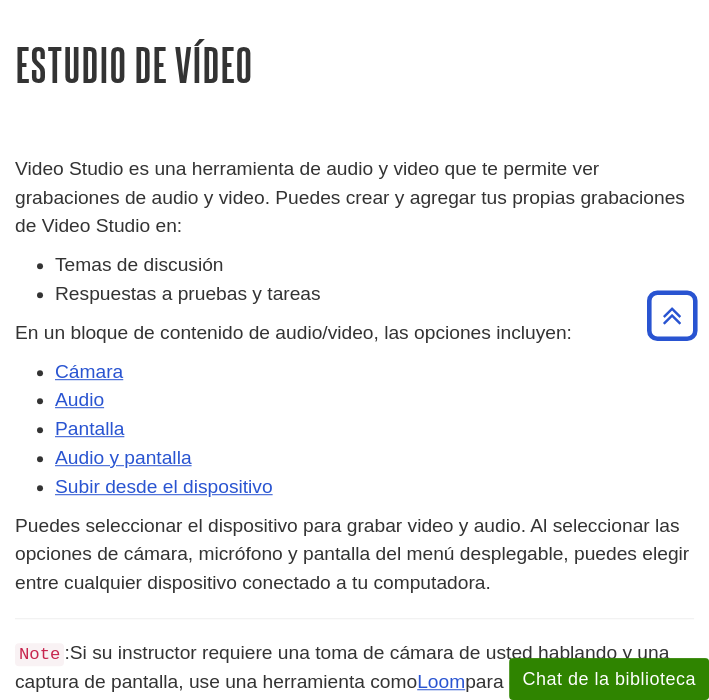 click on "Video Studio es una herramienta de audio y video que te permite ver grabaciones de audio y video. Puedes crear y agregar tus propias grabaciones de Video Studio en:" at bounding box center (350, 197) 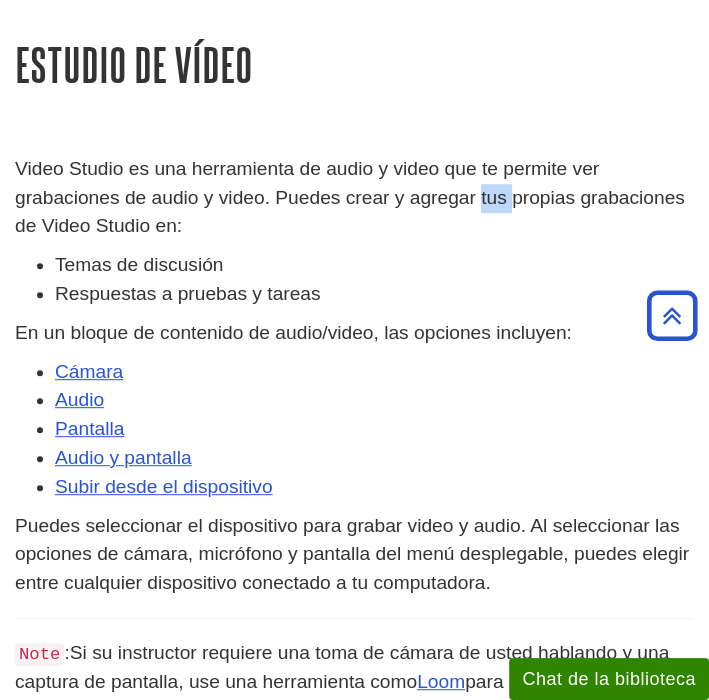 click on "Video Studio es una herramienta de audio y video que te permite ver grabaciones de audio y video. Puedes crear y agregar tus propias grabaciones de Video Studio en:" at bounding box center (350, 197) 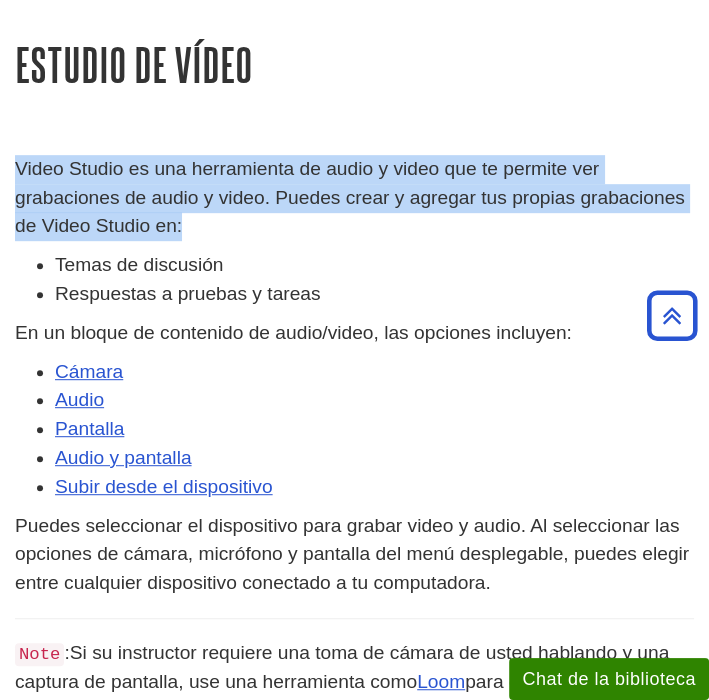 click on "Video Studio es una herramienta de audio y video que te permite ver grabaciones de audio y video. Puedes crear y agregar tus propias grabaciones de Video Studio en:" at bounding box center (350, 197) 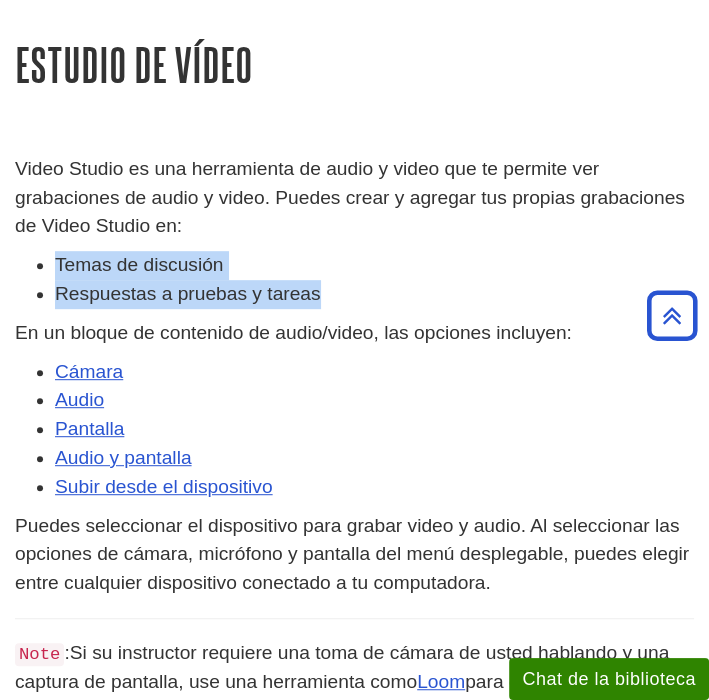 drag, startPoint x: 339, startPoint y: 286, endPoint x: 49, endPoint y: 263, distance: 290.91064 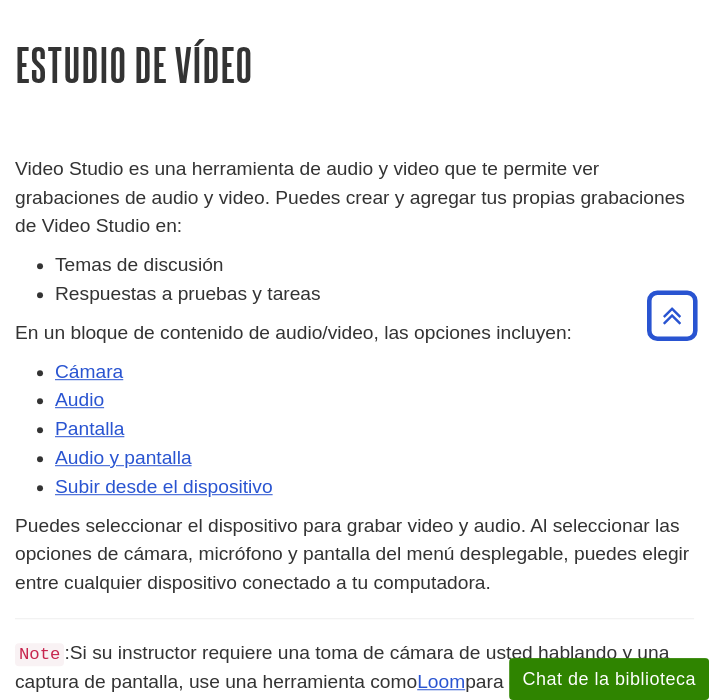 click on "En un bloque de contenido de audio/video, las opciones incluyen:" at bounding box center (293, 332) 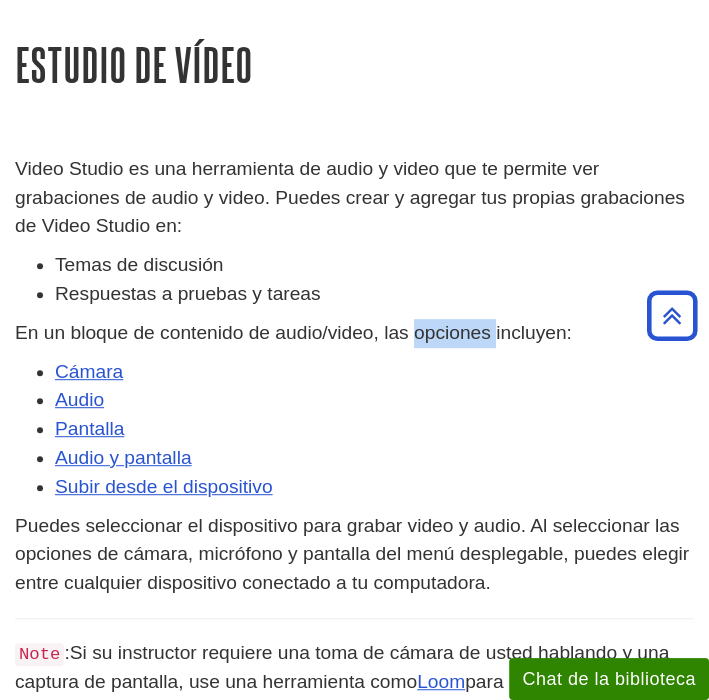click on "En un bloque de contenido de audio/video, las opciones incluyen:" at bounding box center (293, 332) 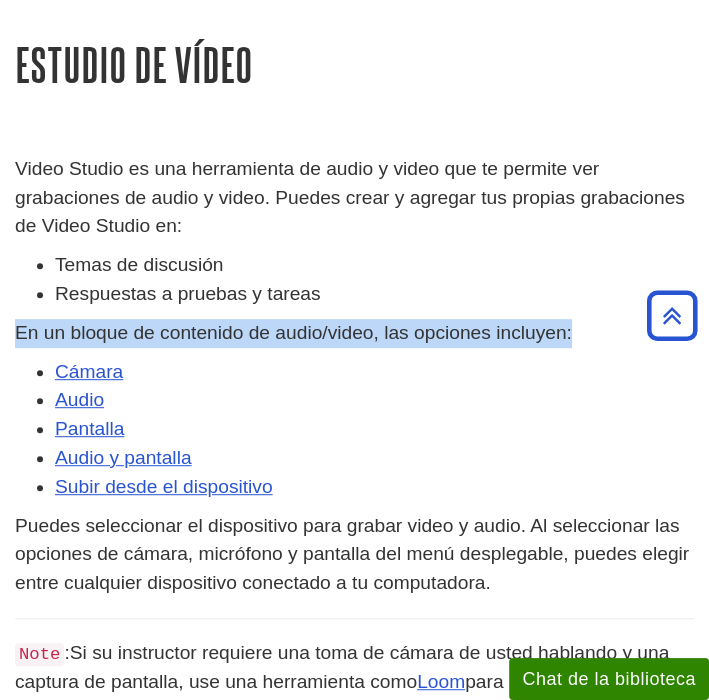 click on "En un bloque de contenido de audio/video, las opciones incluyen:" at bounding box center (293, 332) 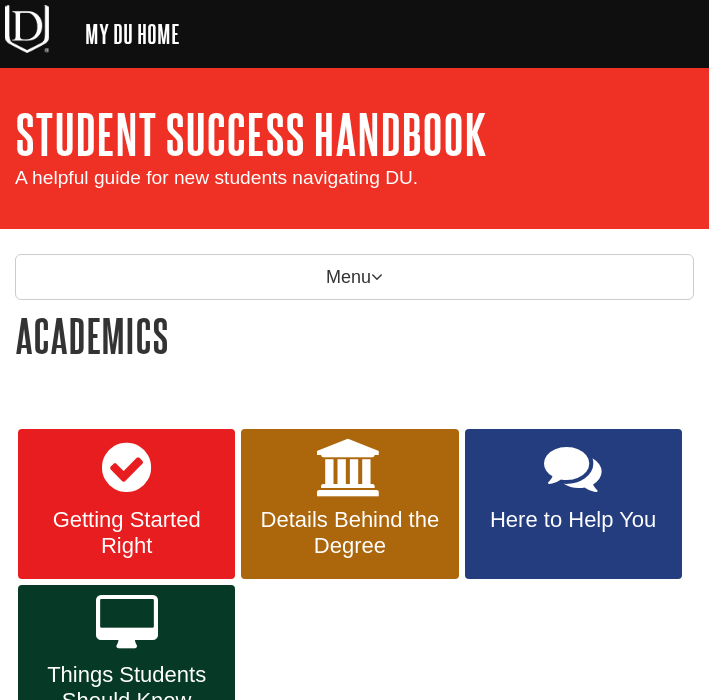 scroll, scrollTop: 0, scrollLeft: 0, axis: both 